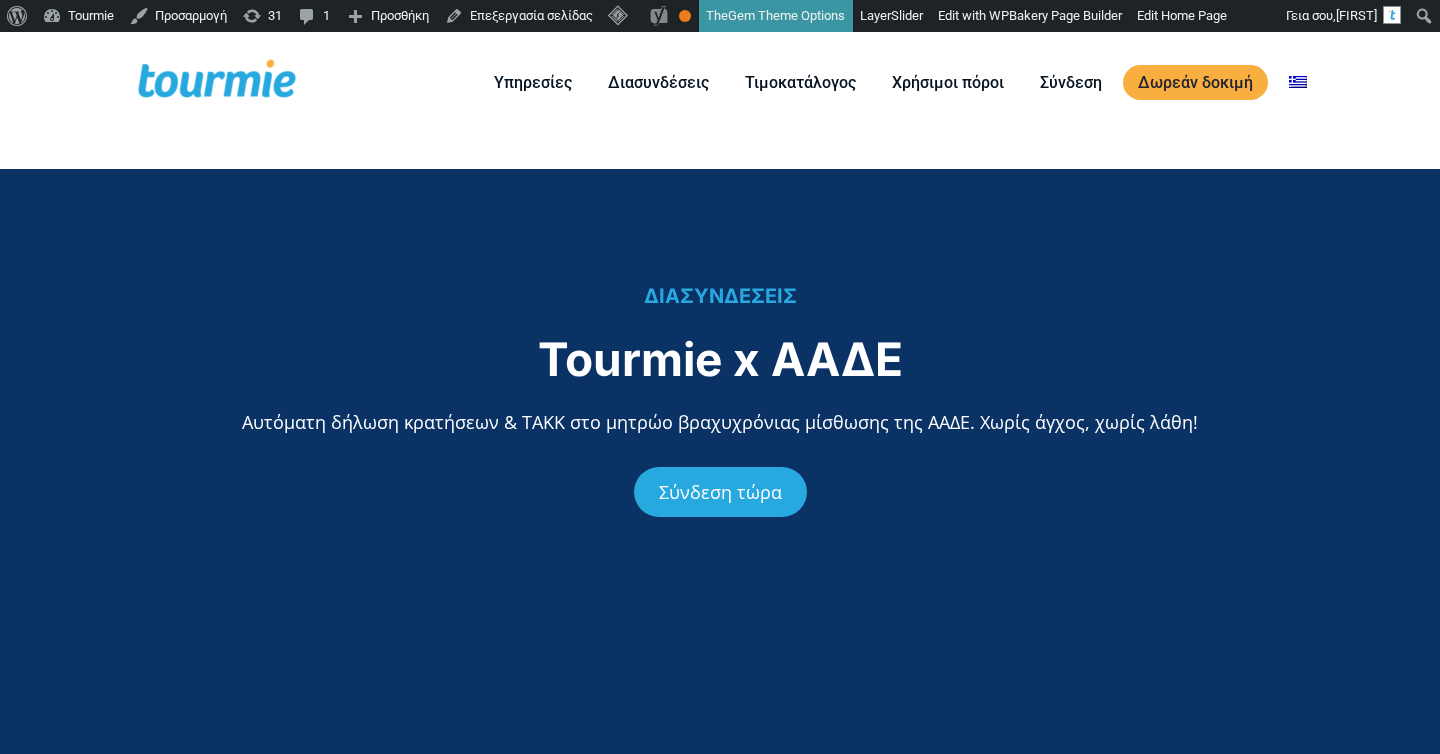scroll, scrollTop: 0, scrollLeft: 0, axis: both 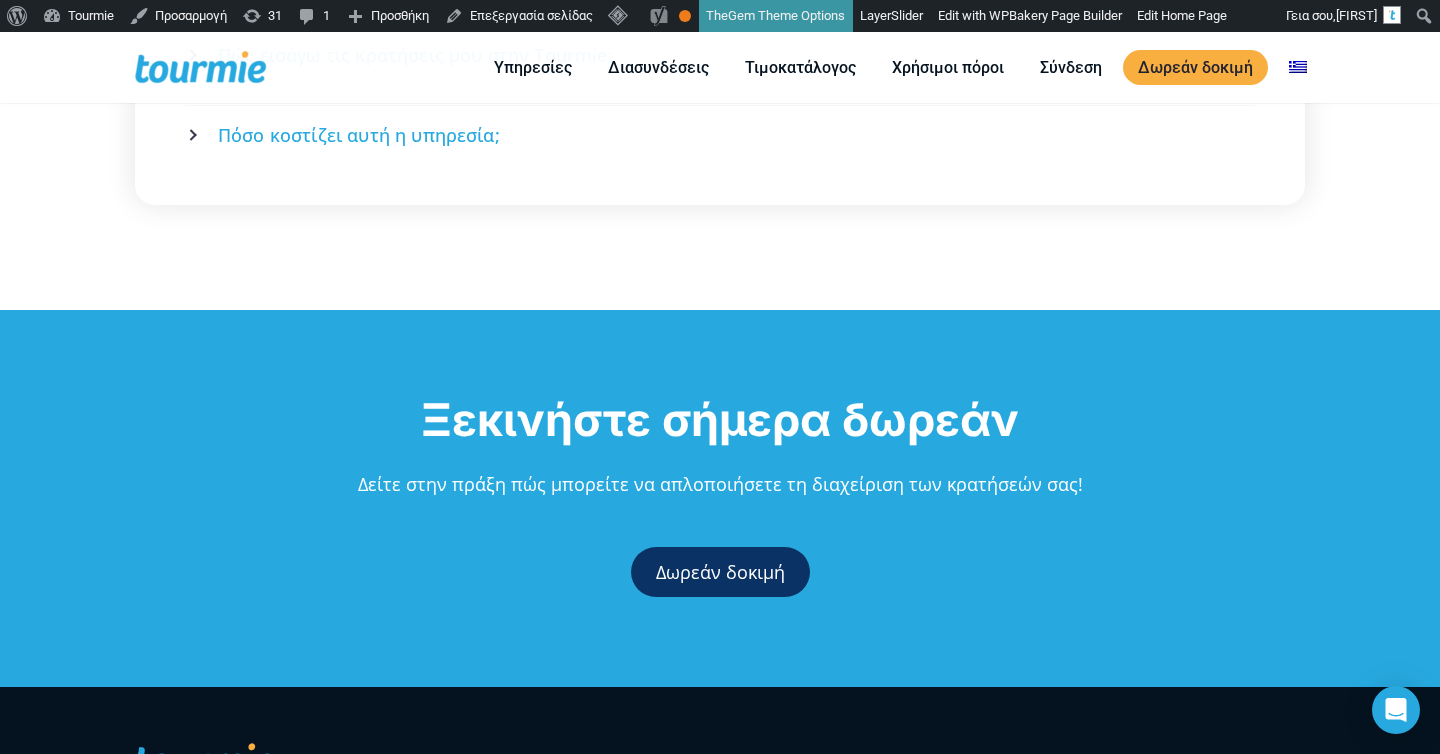 click on "Ξεκινήστε σήμερα δωρεάν" at bounding box center (720, 419) 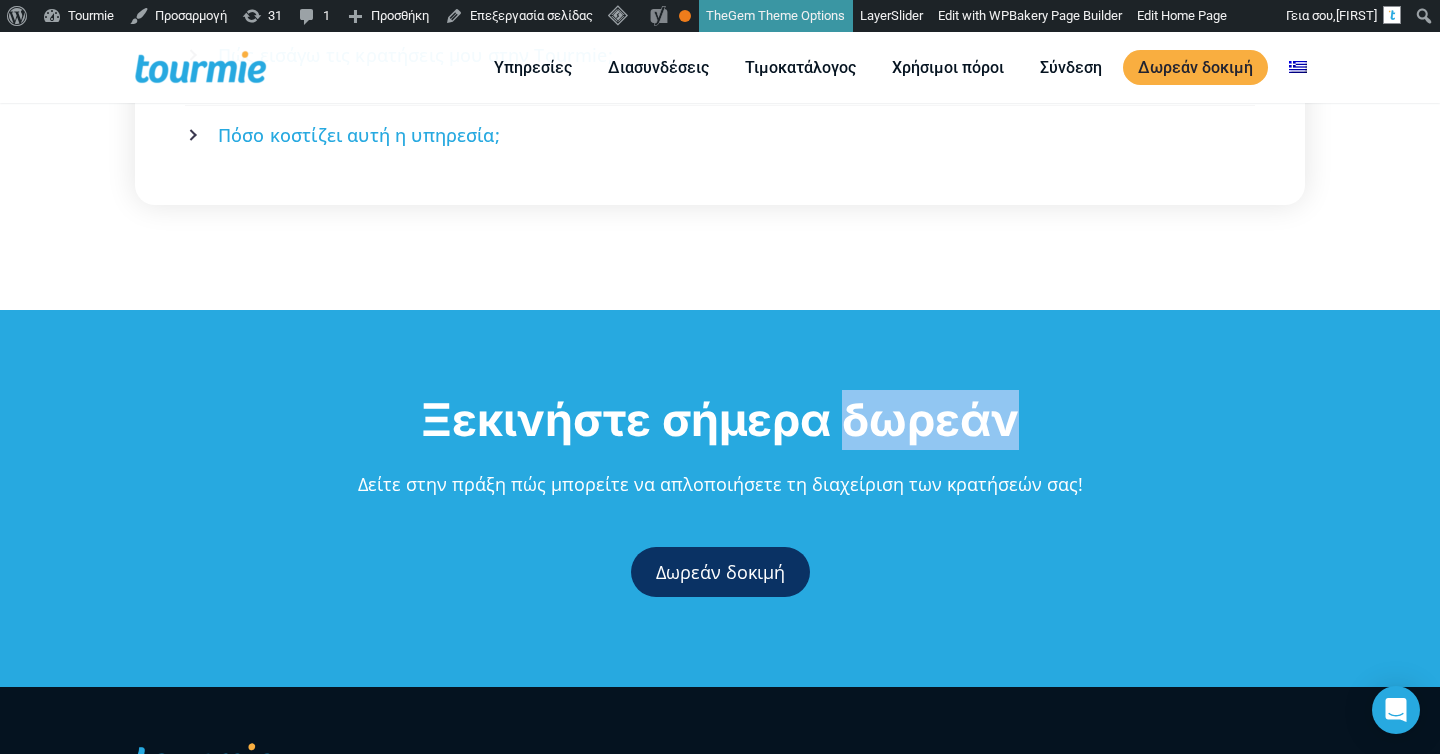click on "Ξεκινήστε σήμερα δωρεάν" at bounding box center (720, 419) 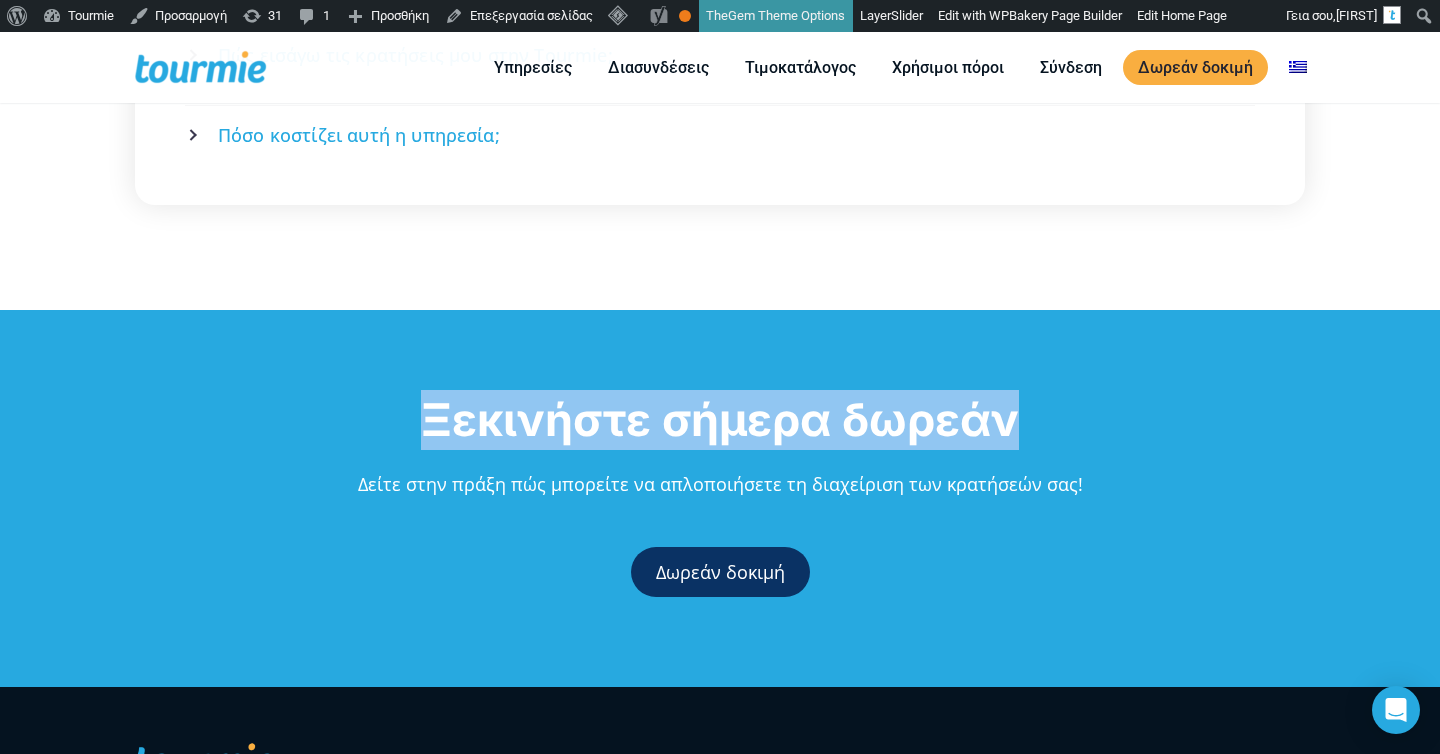 click on "Ξεκινήστε σήμερα δωρεάν" at bounding box center [720, 419] 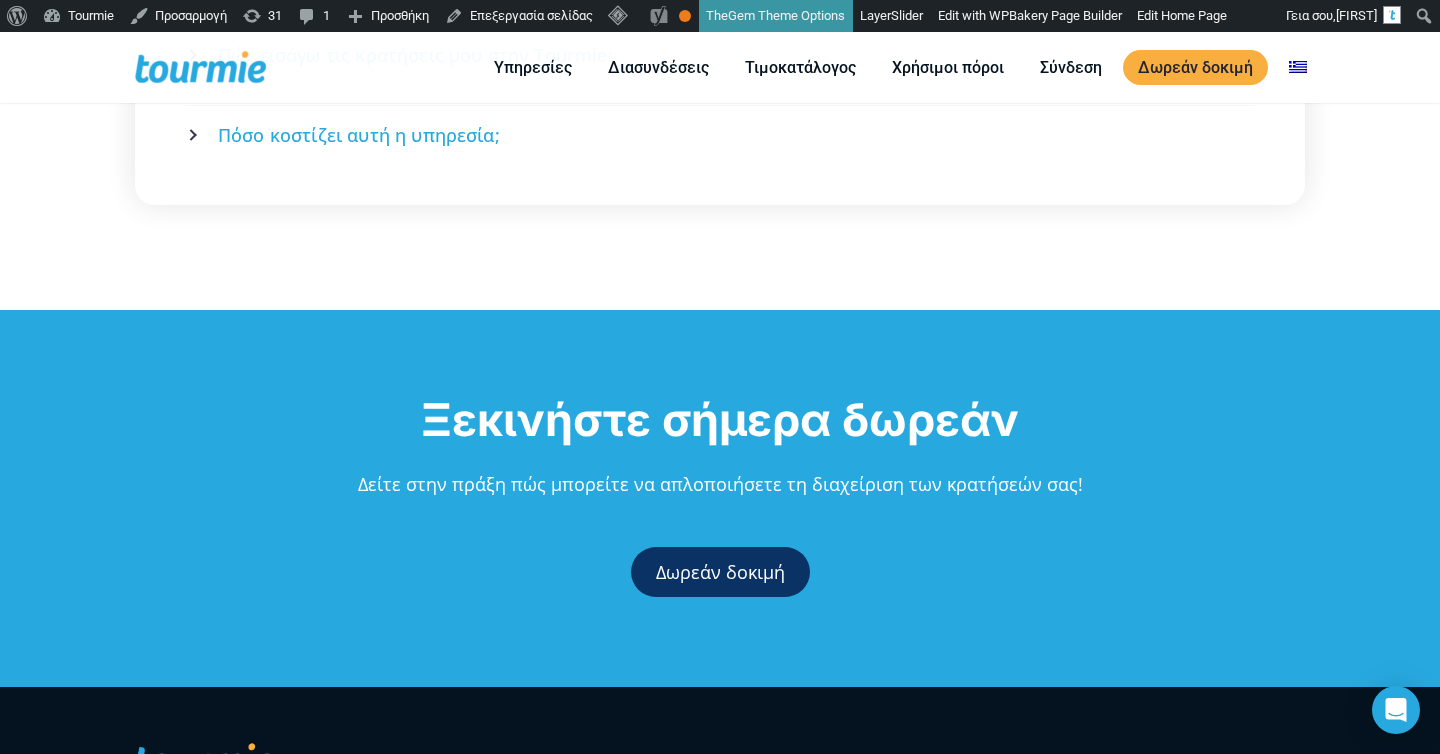 click on "Ξεκινήστε σήμερα δωρεάν" at bounding box center [720, 420] 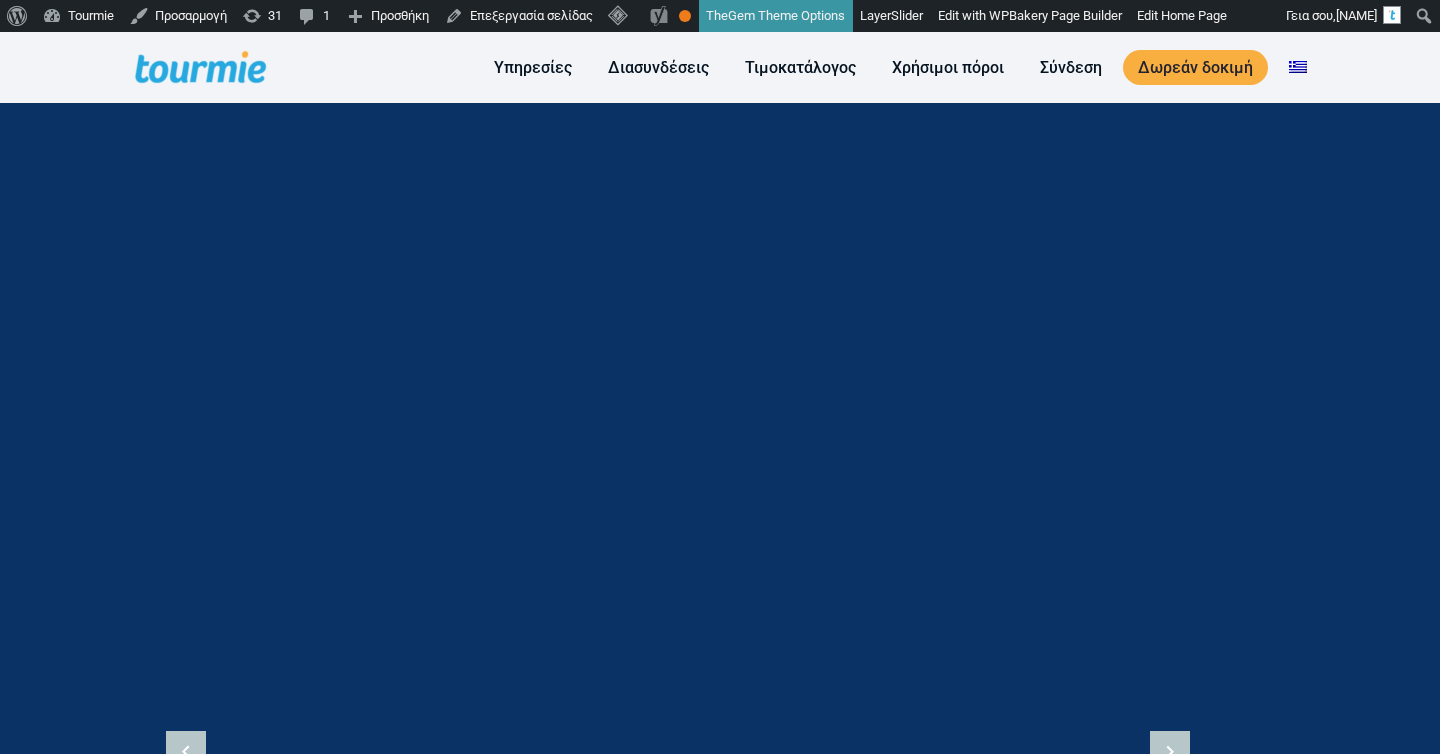 scroll, scrollTop: 1008, scrollLeft: 0, axis: vertical 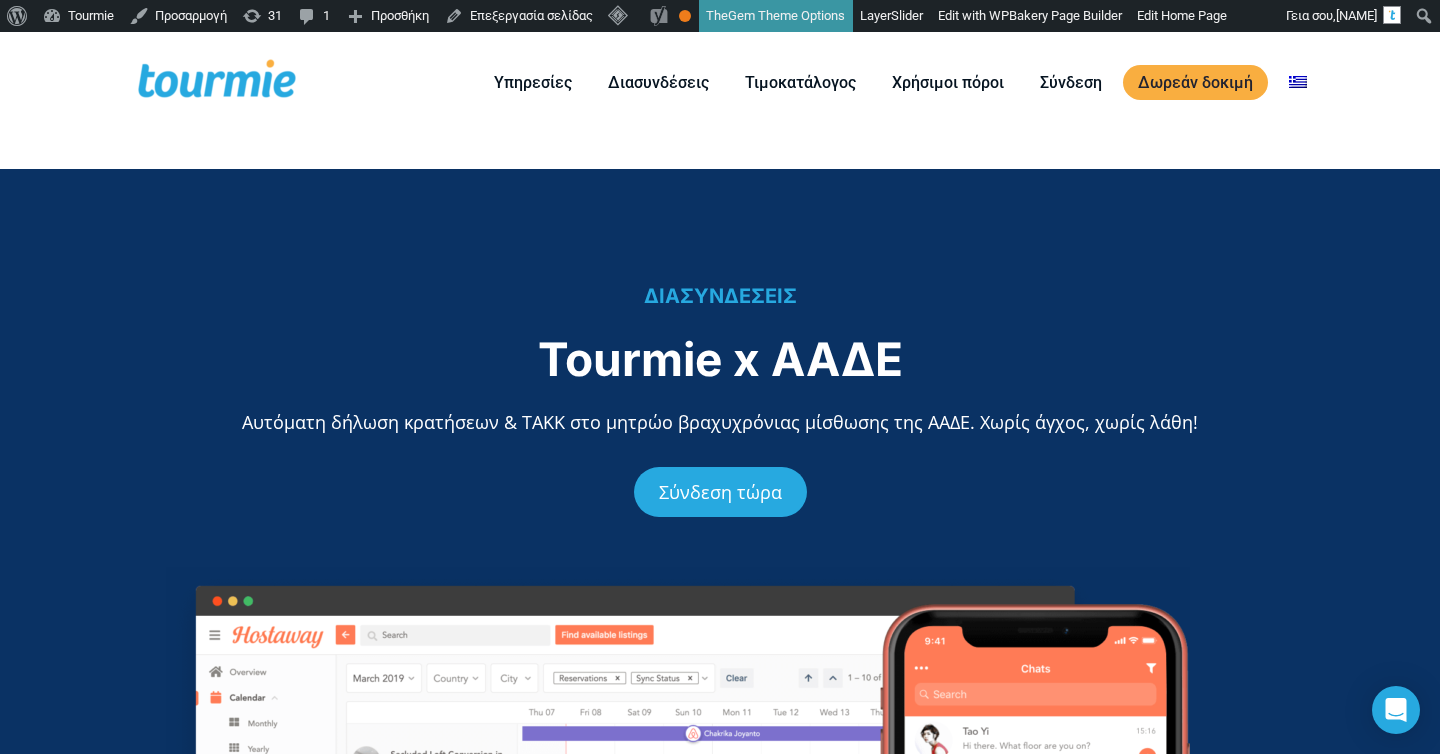click on "Tourmie x ΑΑΔΕ" at bounding box center (720, 359) 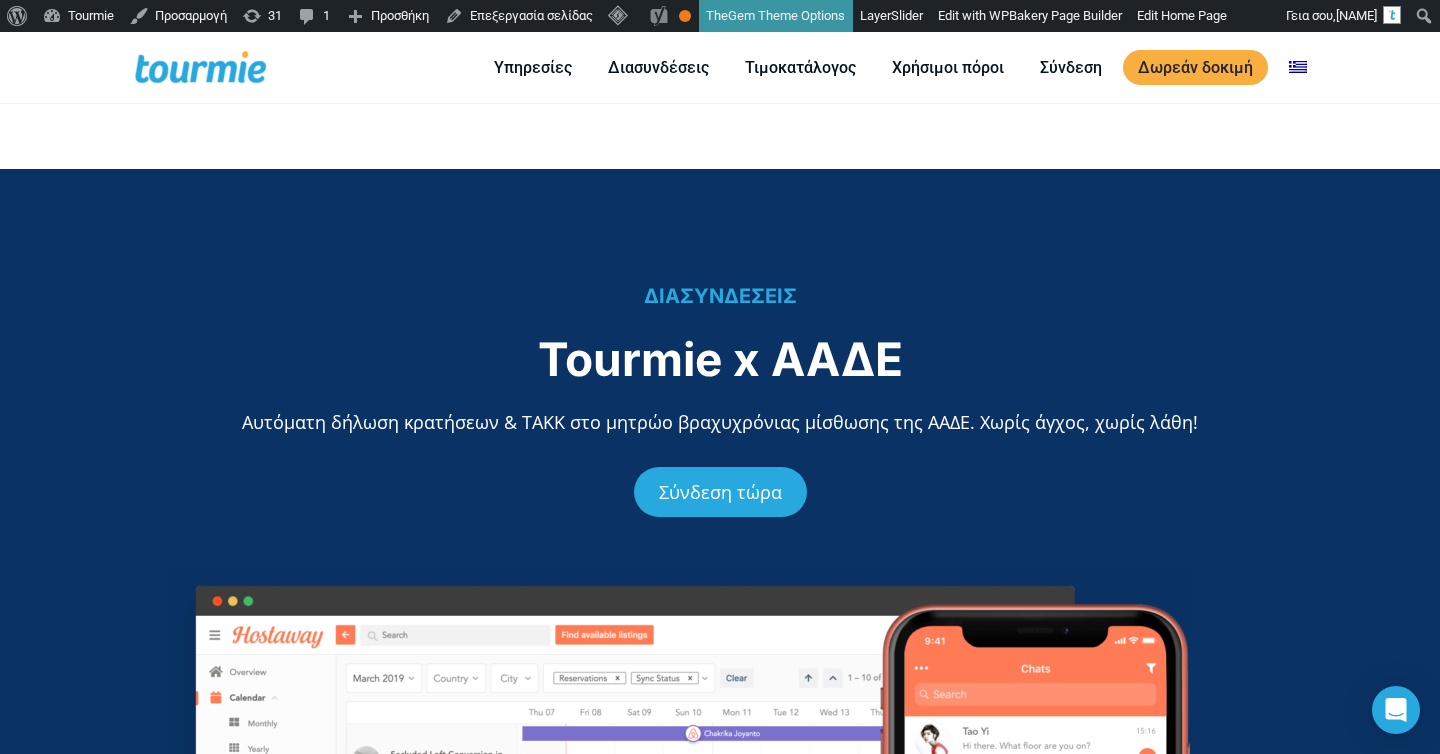 scroll, scrollTop: 79, scrollLeft: 0, axis: vertical 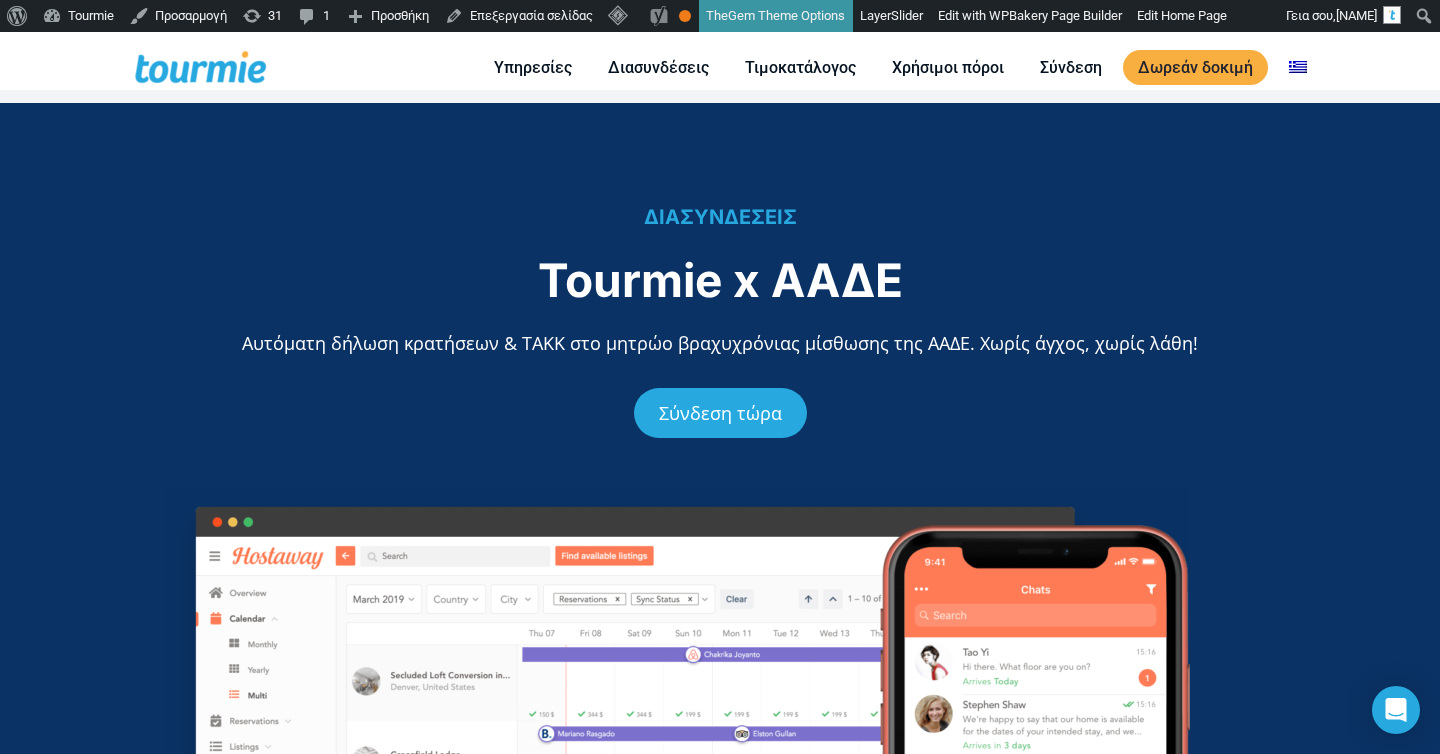 click at bounding box center [720, 811] 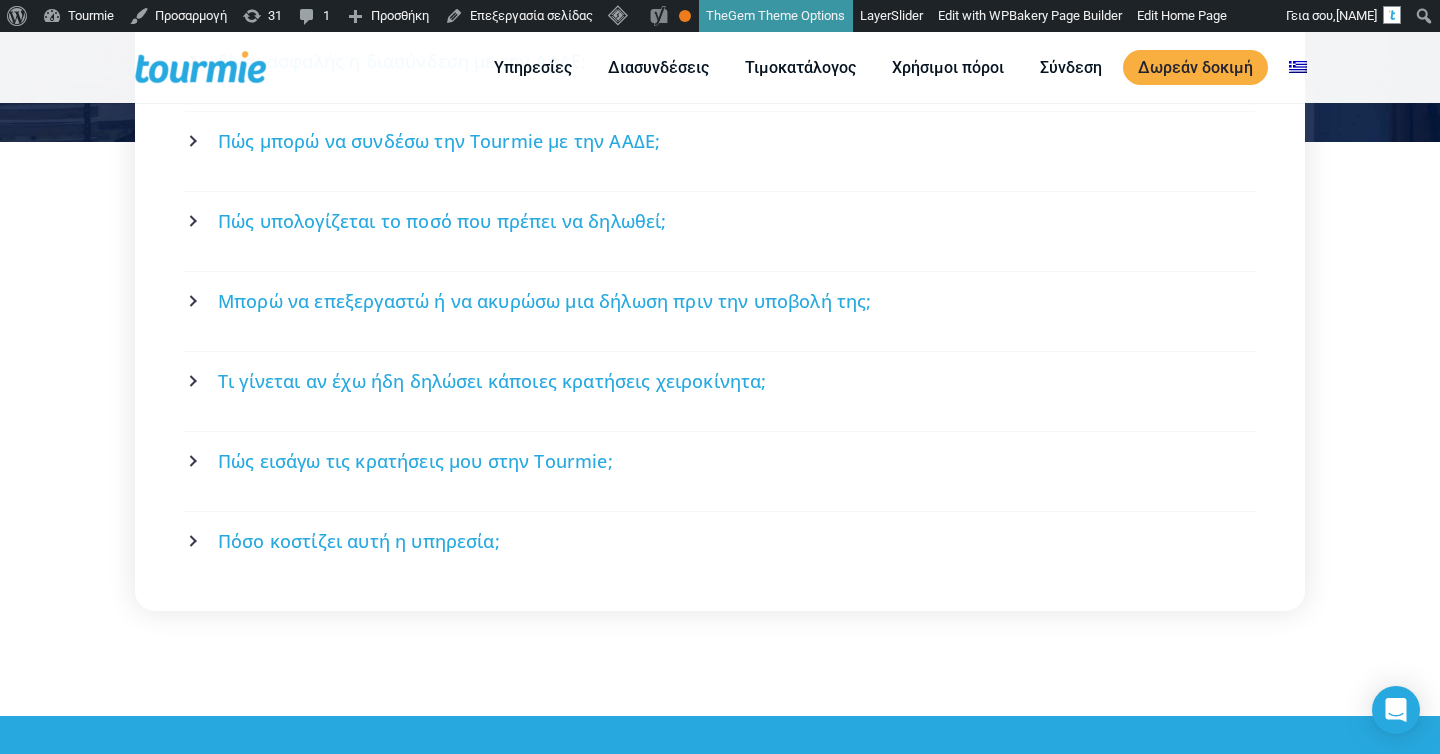 scroll, scrollTop: 3484, scrollLeft: 0, axis: vertical 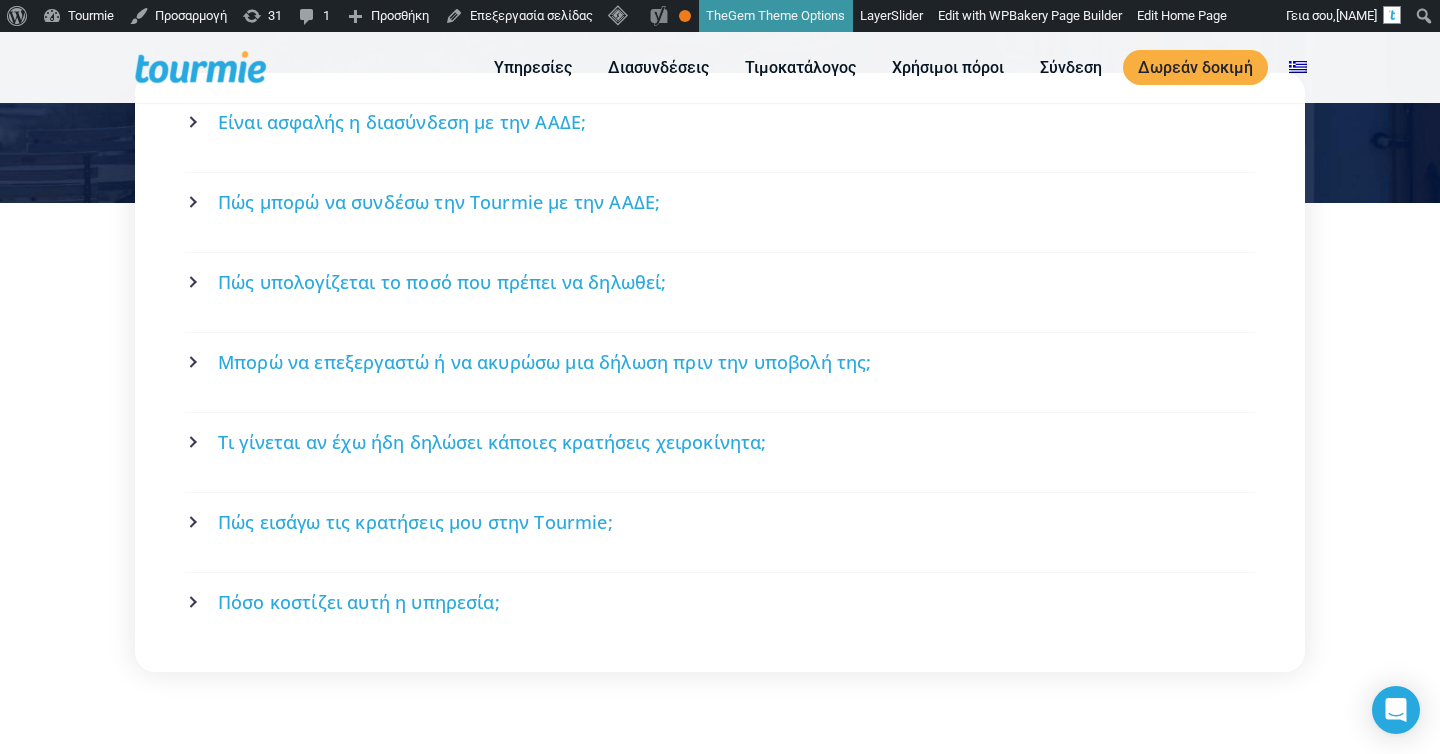 click on "Είναι ασφαλής η διασύνδεση με την ΑΑΔΕ;" at bounding box center (720, 132) 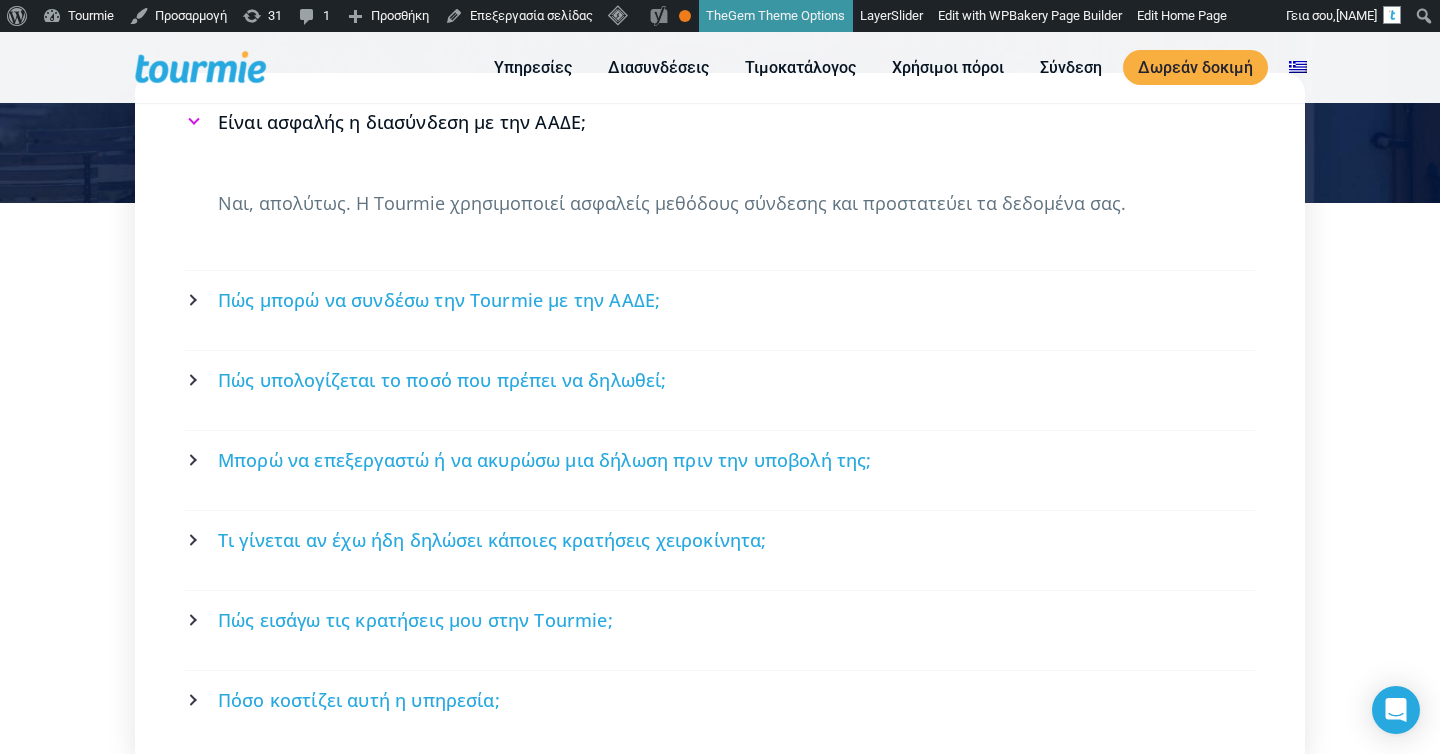 click on "Πώς μπορώ να συνδέσω την Tourmie με την ΑΑΔΕ;" at bounding box center (720, 300) 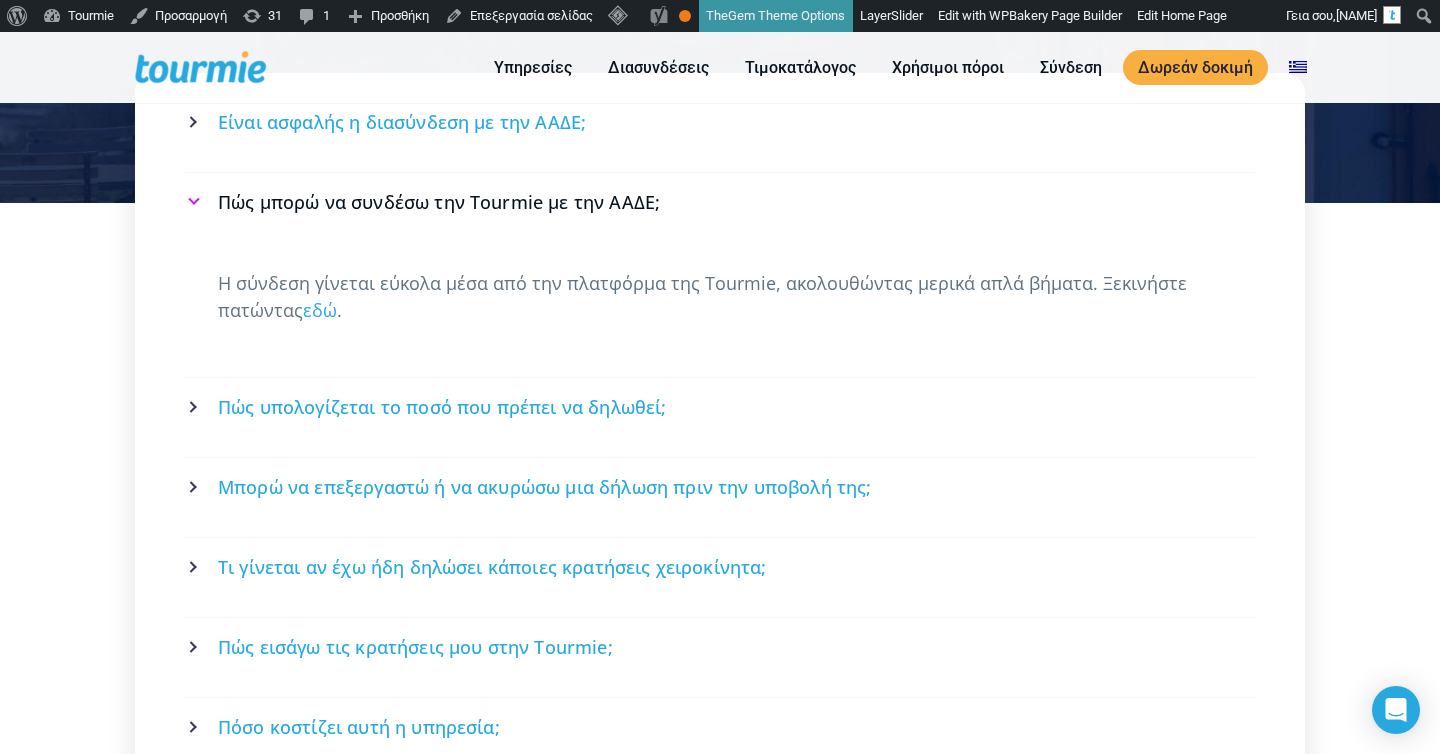 click on "Η σύνδεση γίνεται εύκολα μέσα από την πλατφόρμα της Tourmie, ακολουθώντας μερικά απλά βήματα. Ξεκινήστε πατώντας  εδώ ." at bounding box center (720, 297) 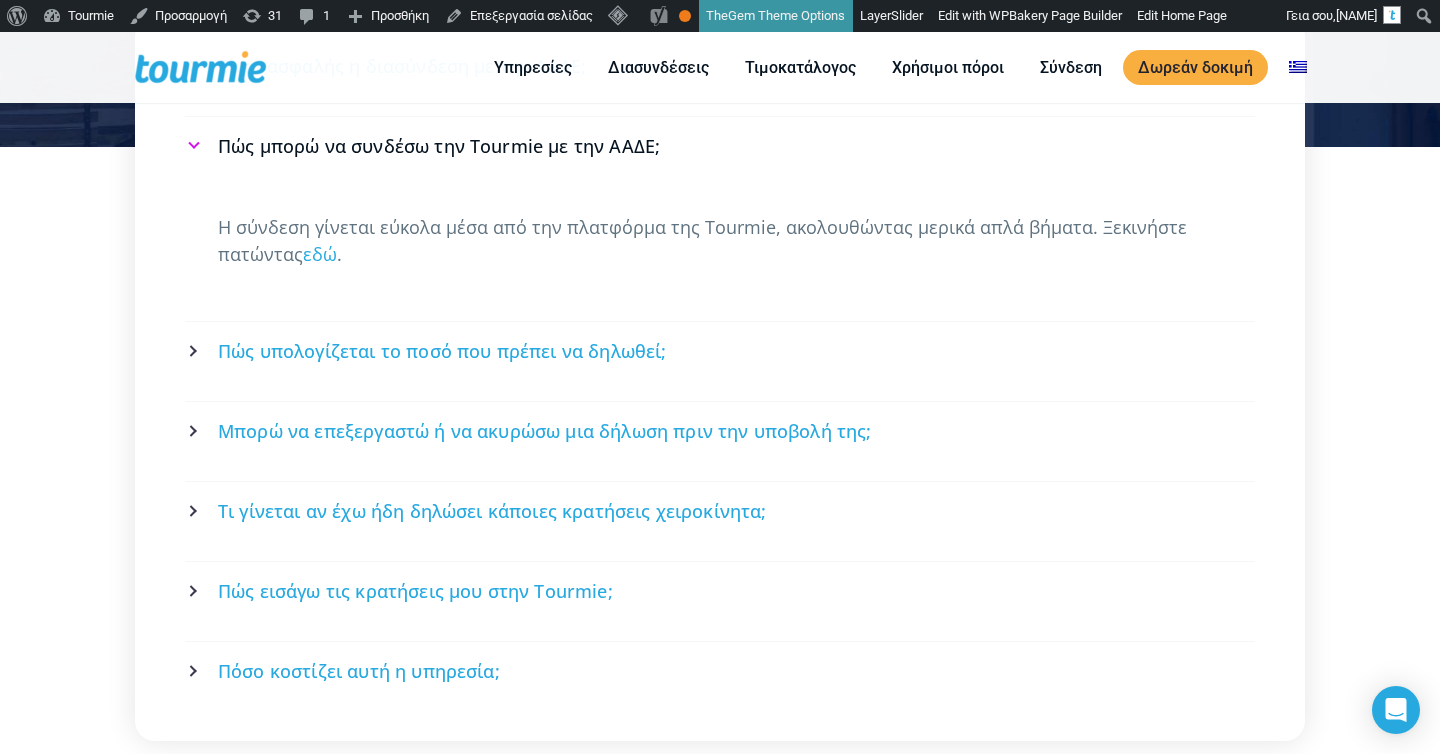 scroll, scrollTop: 3550, scrollLeft: 0, axis: vertical 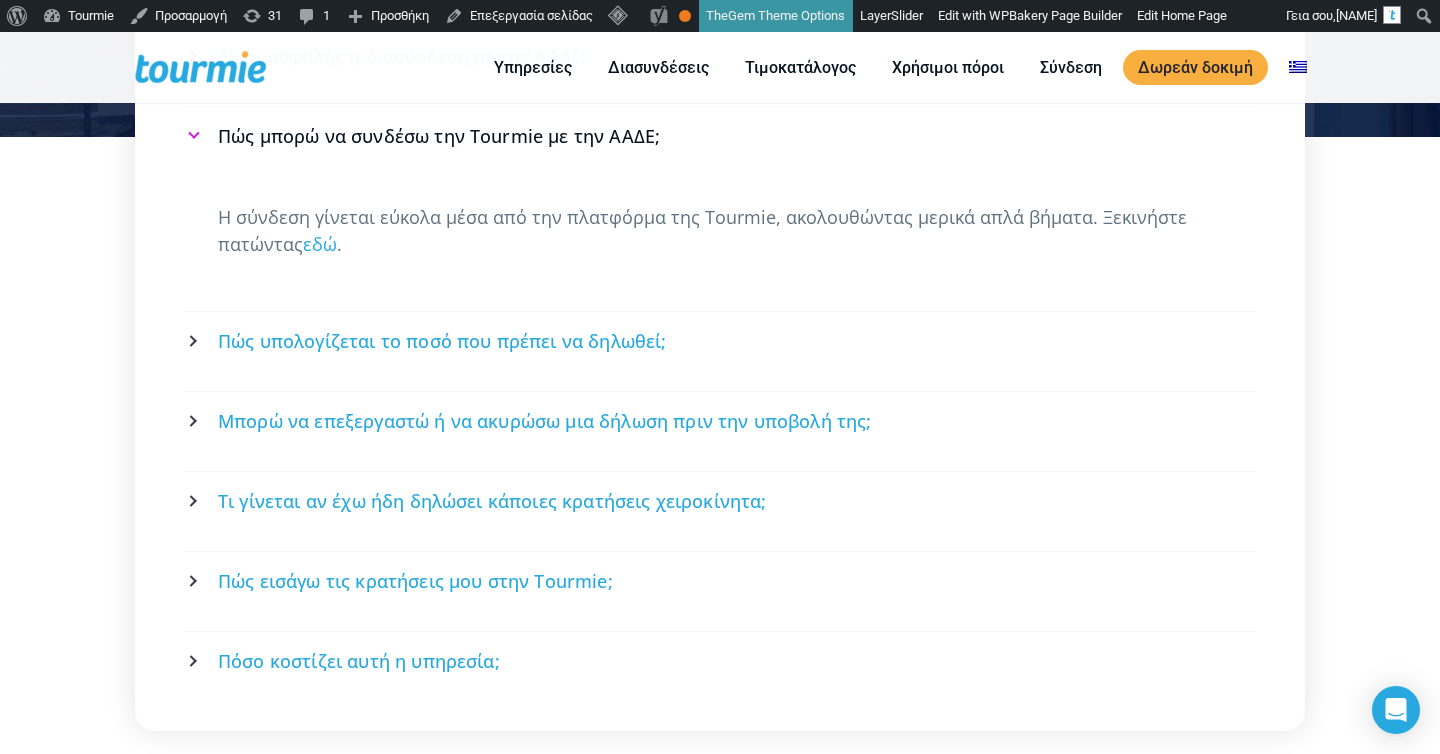 click on "Πώς υπολογίζεται το ποσό που πρέπει να δηλωθεί;" at bounding box center (720, 341) 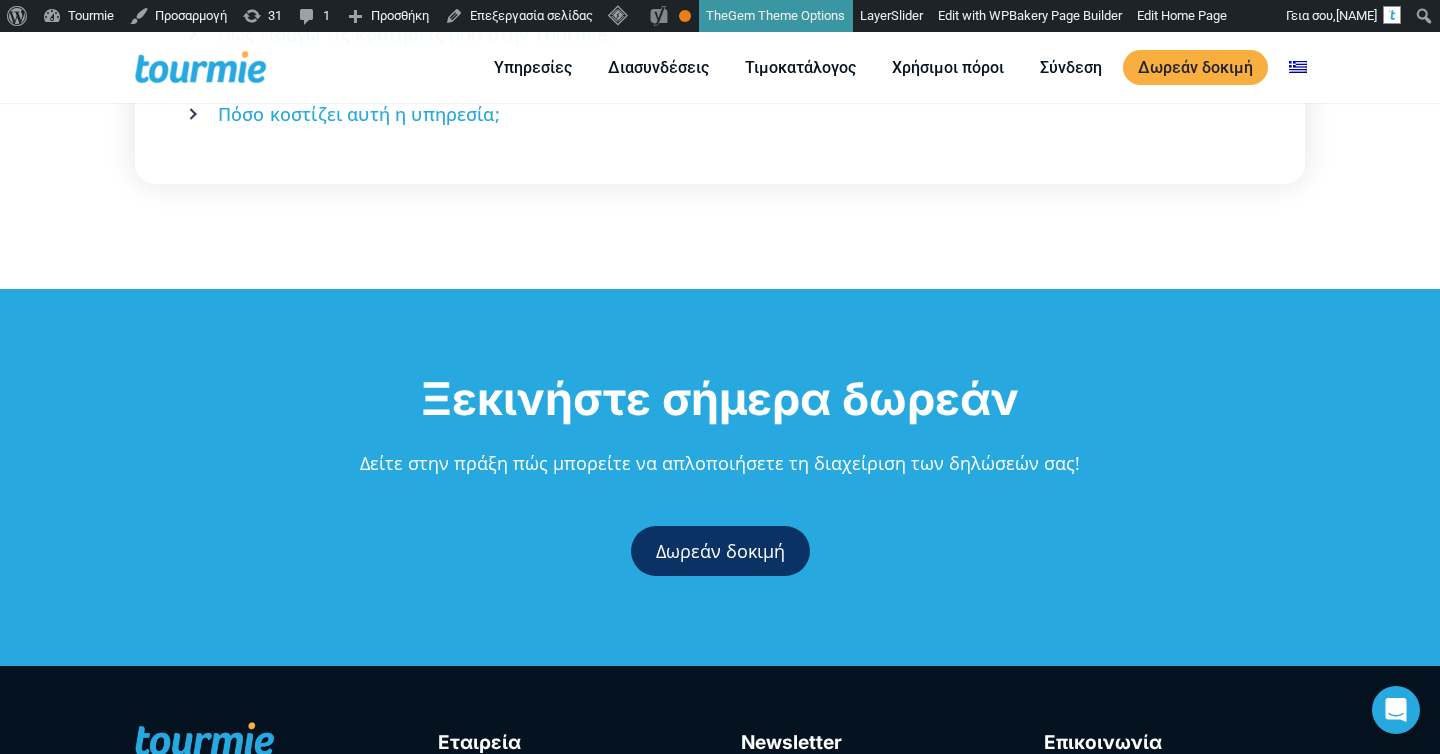 scroll, scrollTop: 4072, scrollLeft: 0, axis: vertical 